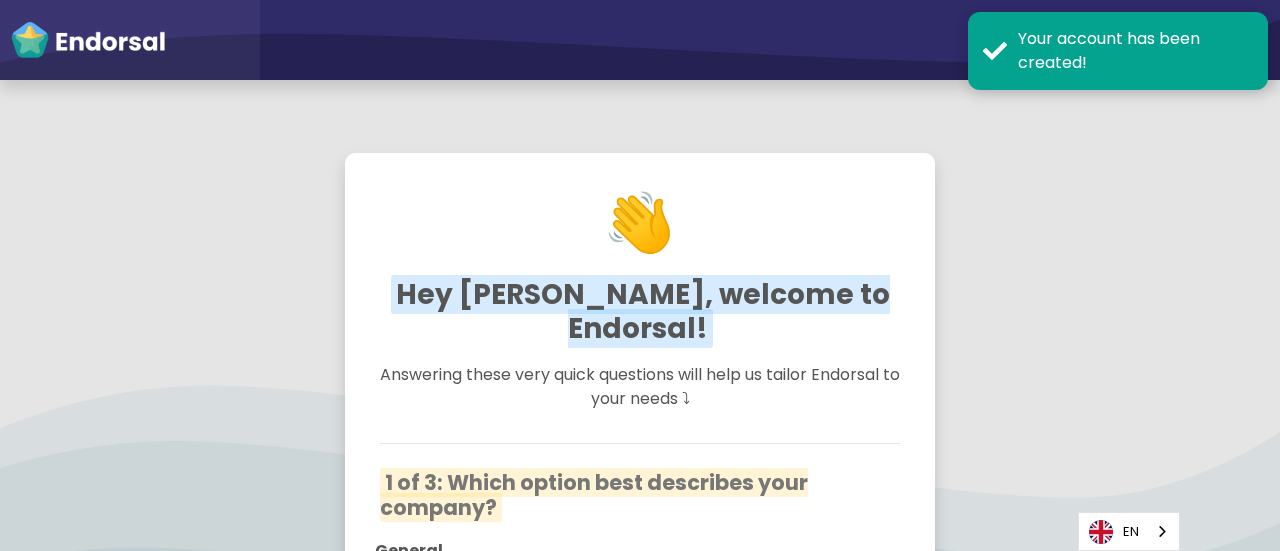 scroll, scrollTop: 0, scrollLeft: 0, axis: both 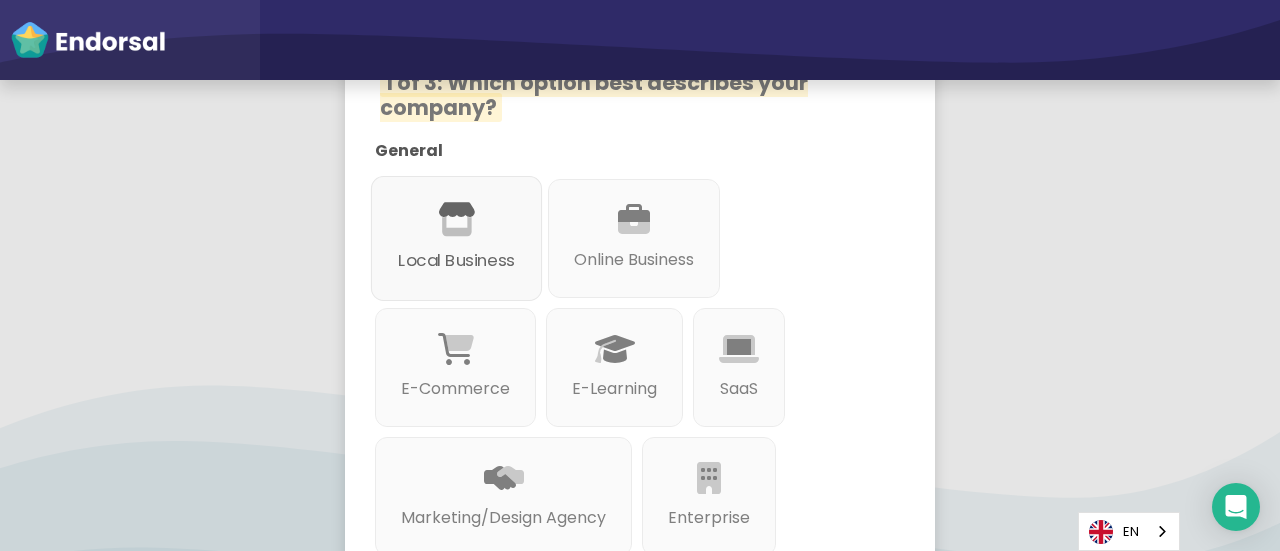click on "Local Business" 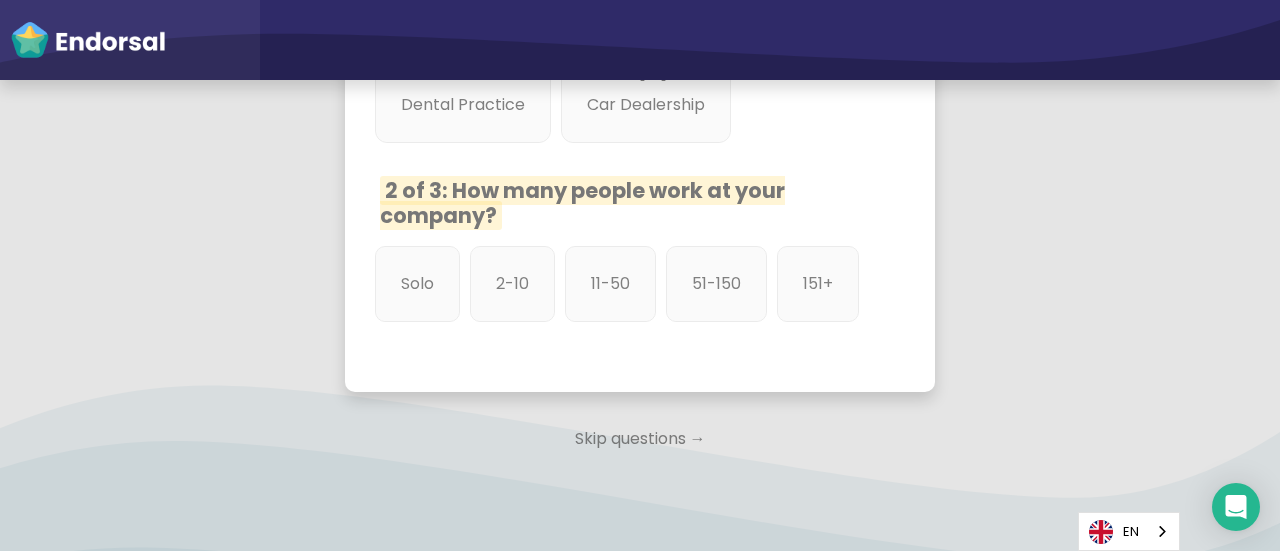 scroll, scrollTop: 1200, scrollLeft: 0, axis: vertical 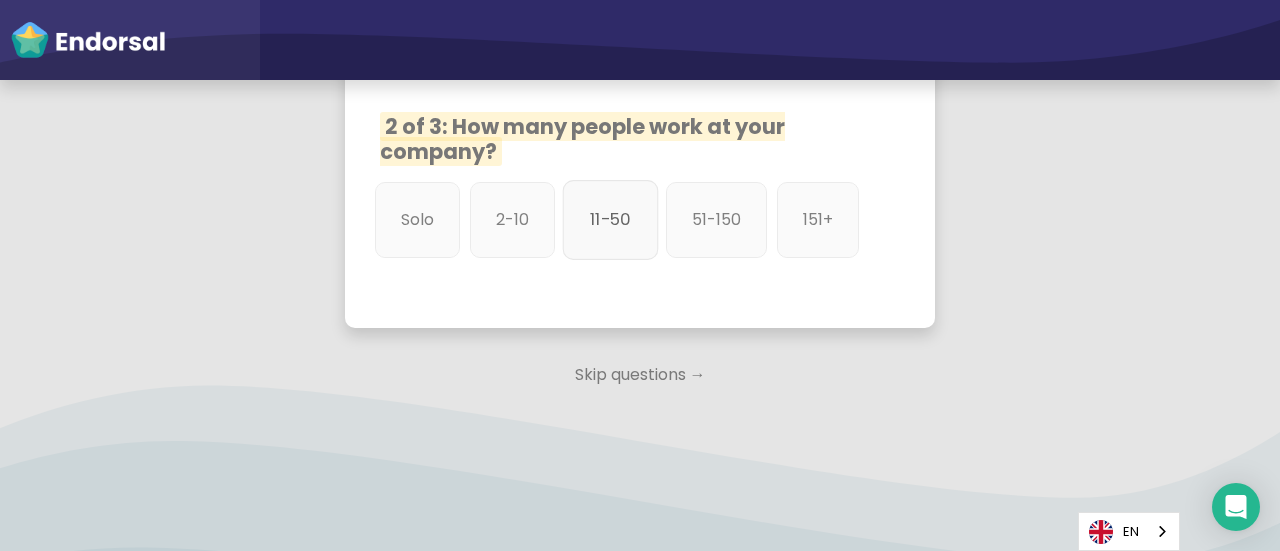 click on "11-50" 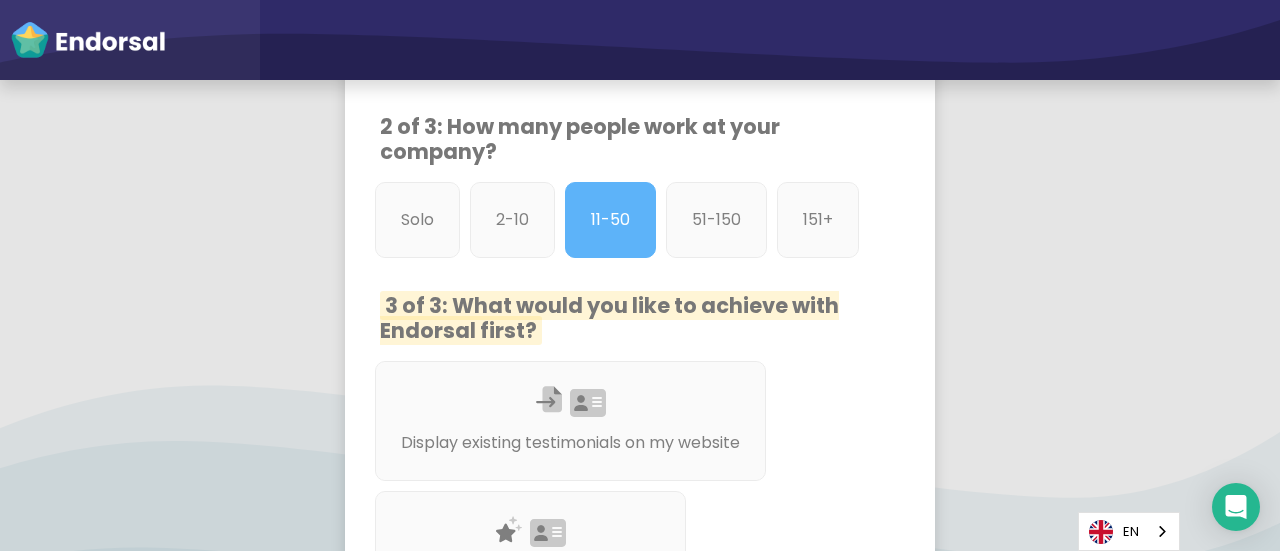 scroll, scrollTop: 1500, scrollLeft: 0, axis: vertical 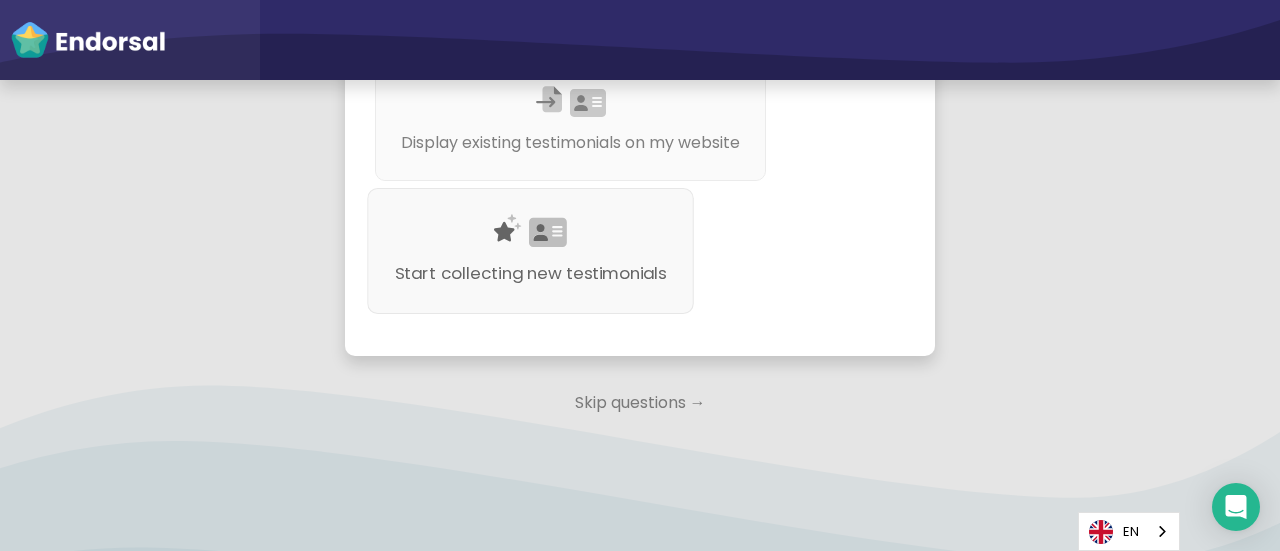 click on "Start collecting new testimonials" 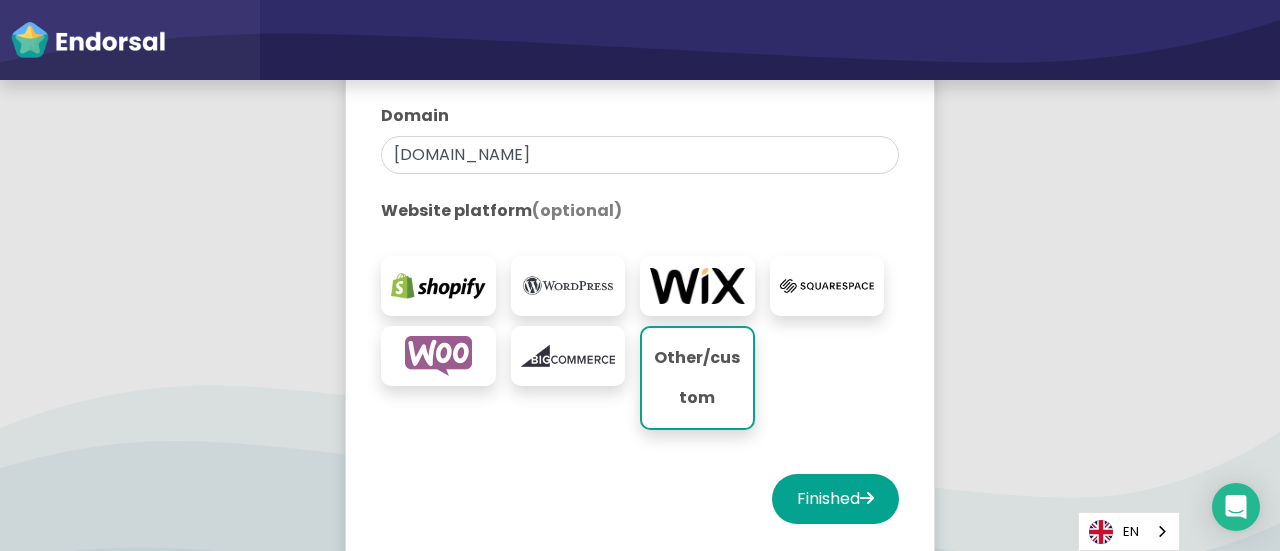 scroll, scrollTop: 674, scrollLeft: 0, axis: vertical 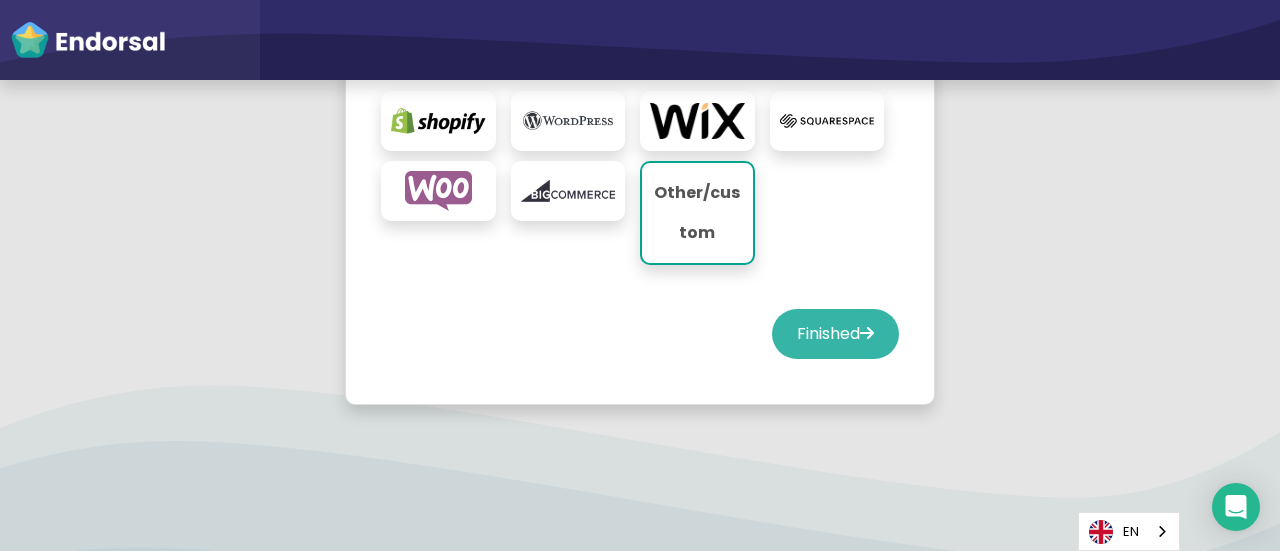 click on "Finished" 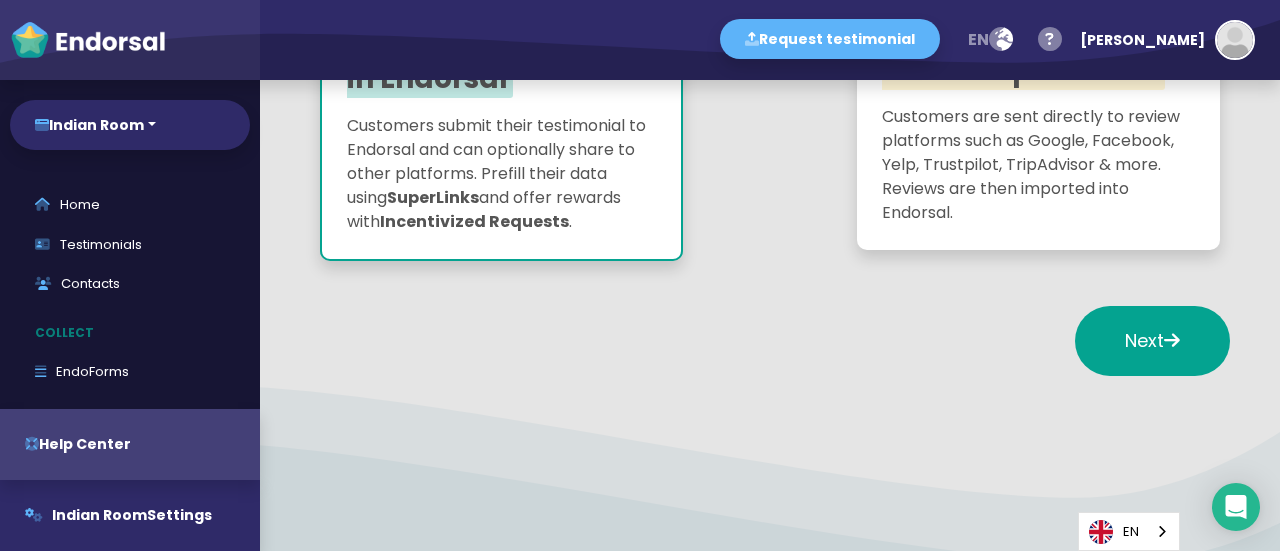scroll, scrollTop: 453, scrollLeft: 0, axis: vertical 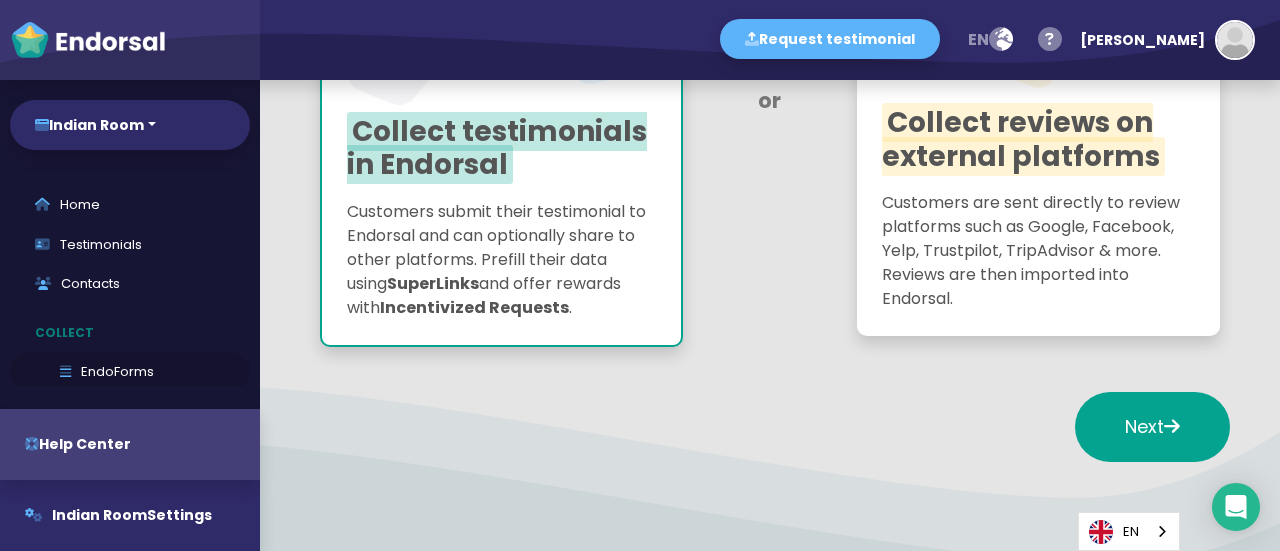 click on "EndoForms" at bounding box center [130, 372] 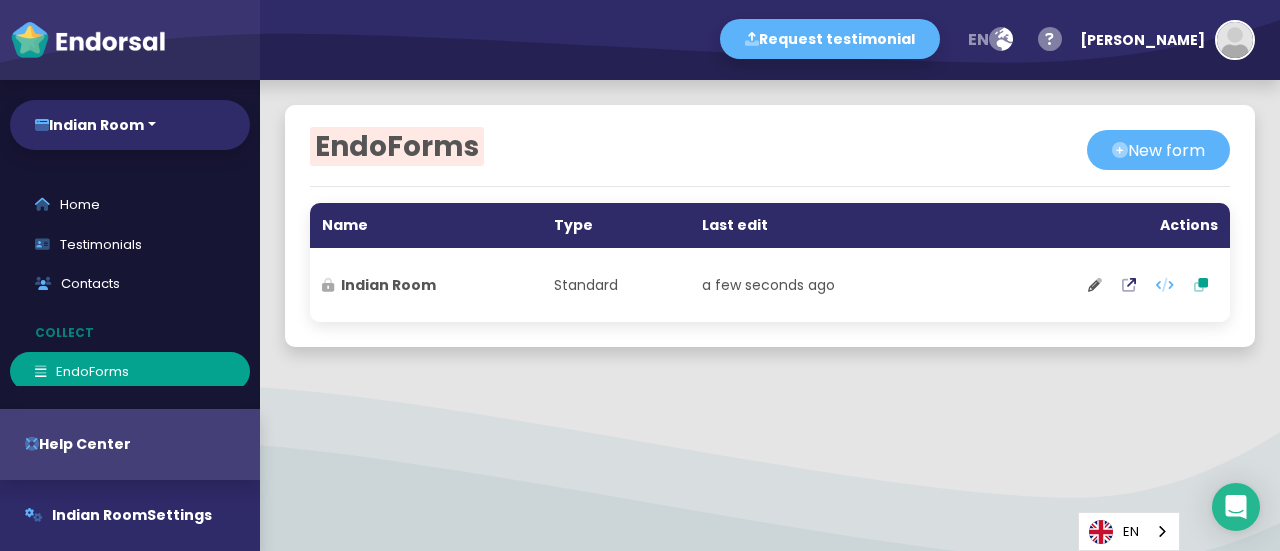scroll, scrollTop: 0, scrollLeft: 0, axis: both 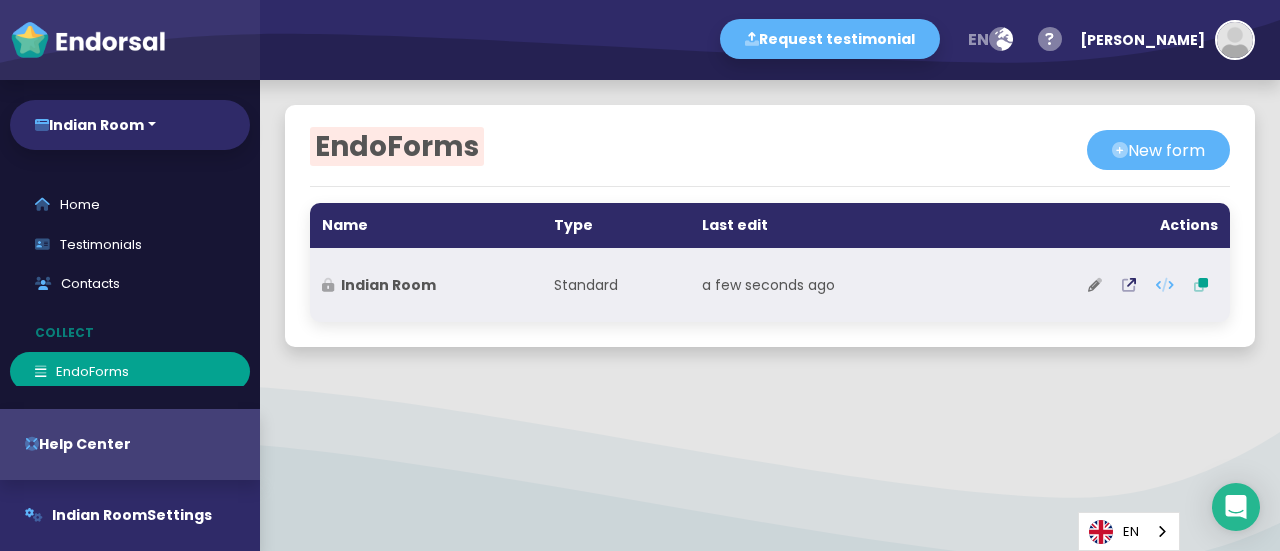 click 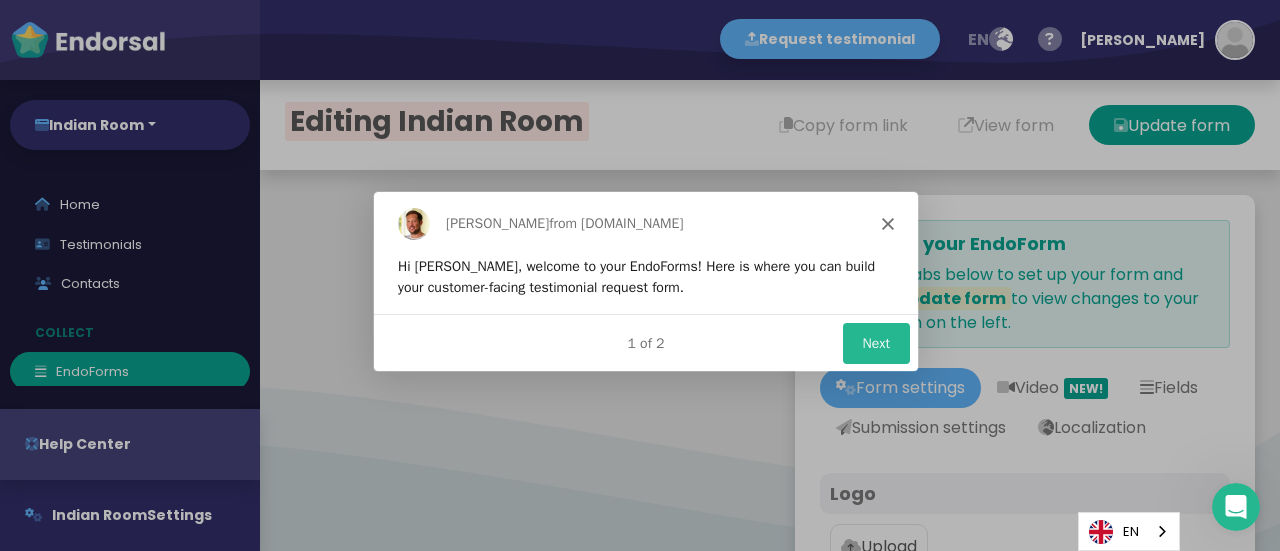 scroll, scrollTop: 0, scrollLeft: 0, axis: both 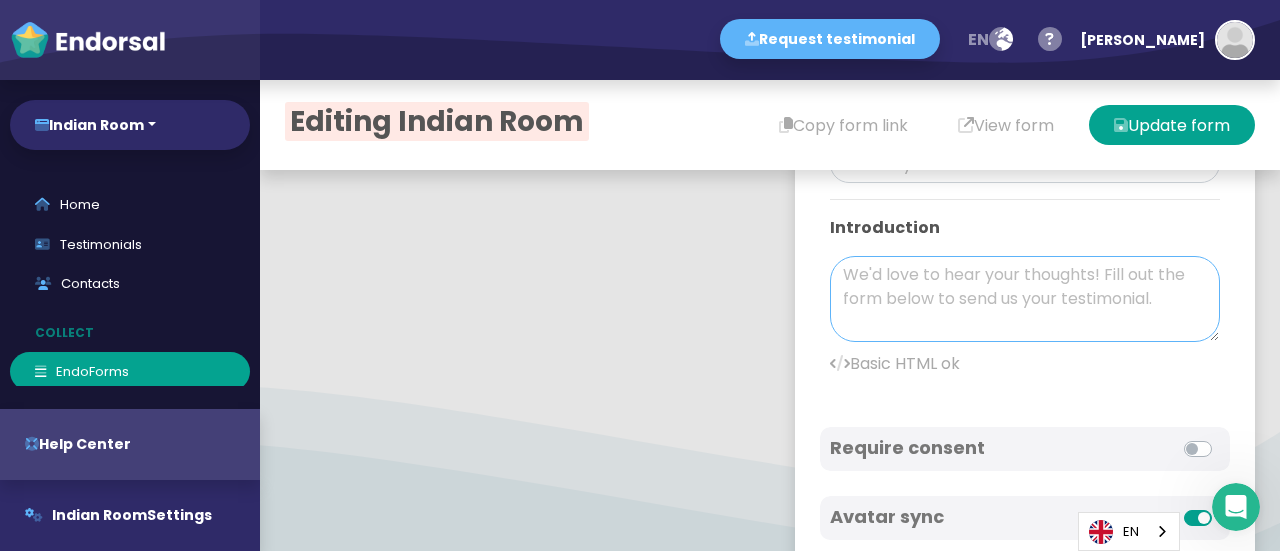click at bounding box center [1025, 299] 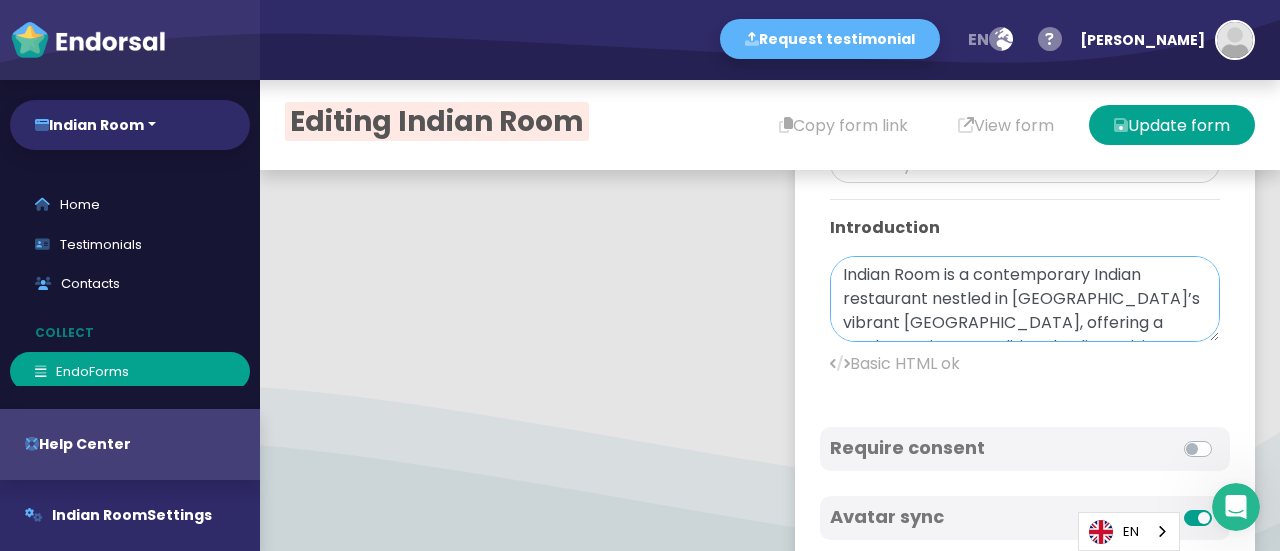scroll, scrollTop: 521, scrollLeft: 0, axis: vertical 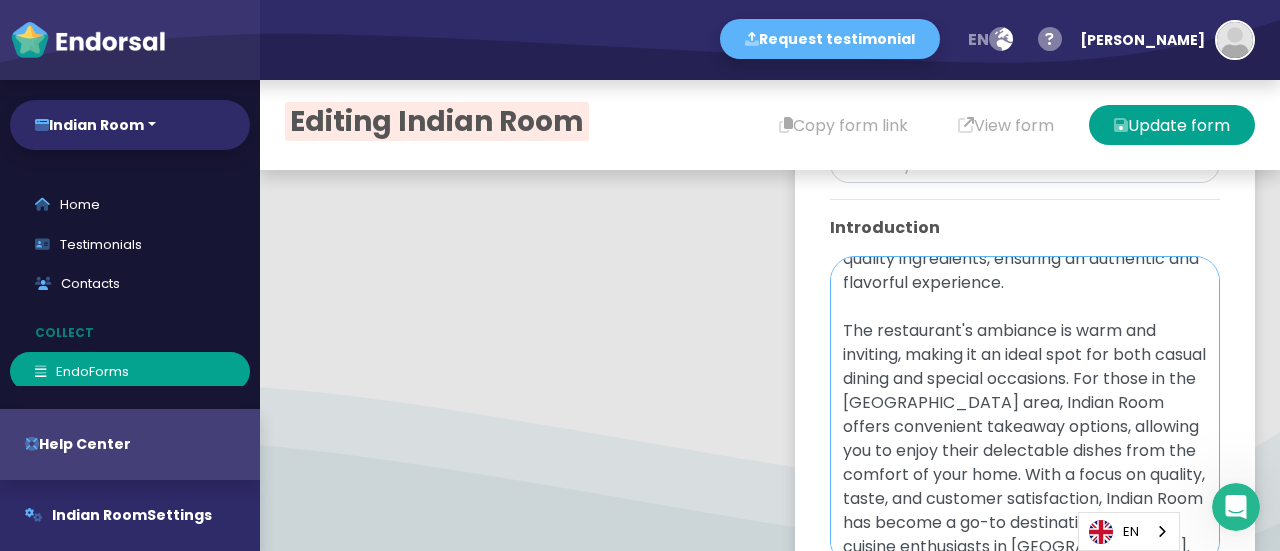 drag, startPoint x: 1180, startPoint y: 371, endPoint x: 1210, endPoint y: 596, distance: 226.9912 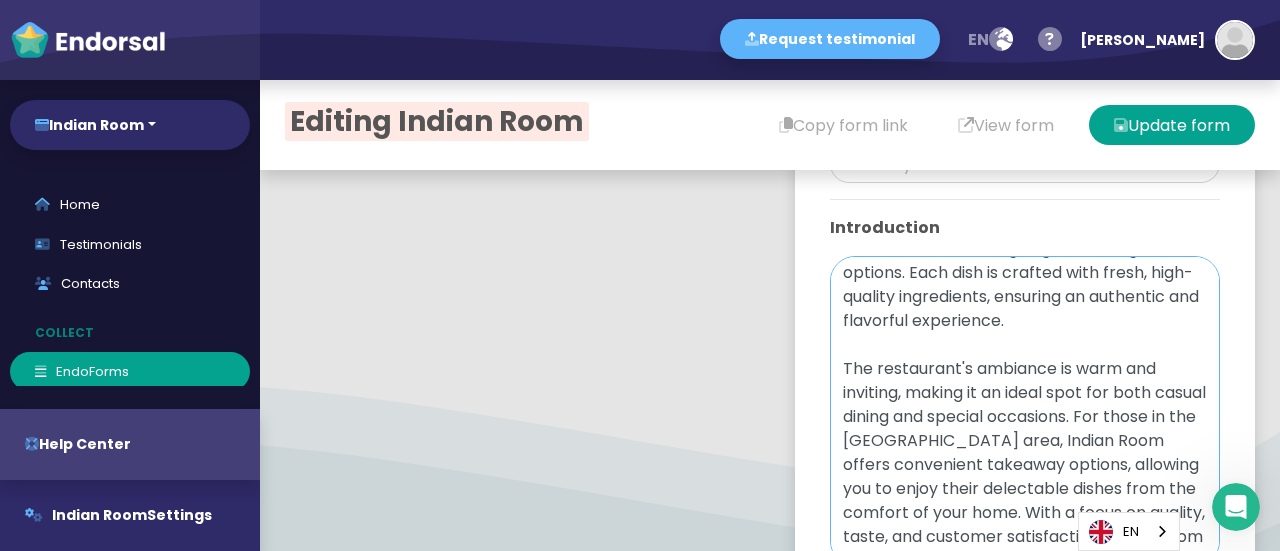 scroll, scrollTop: 203, scrollLeft: 0, axis: vertical 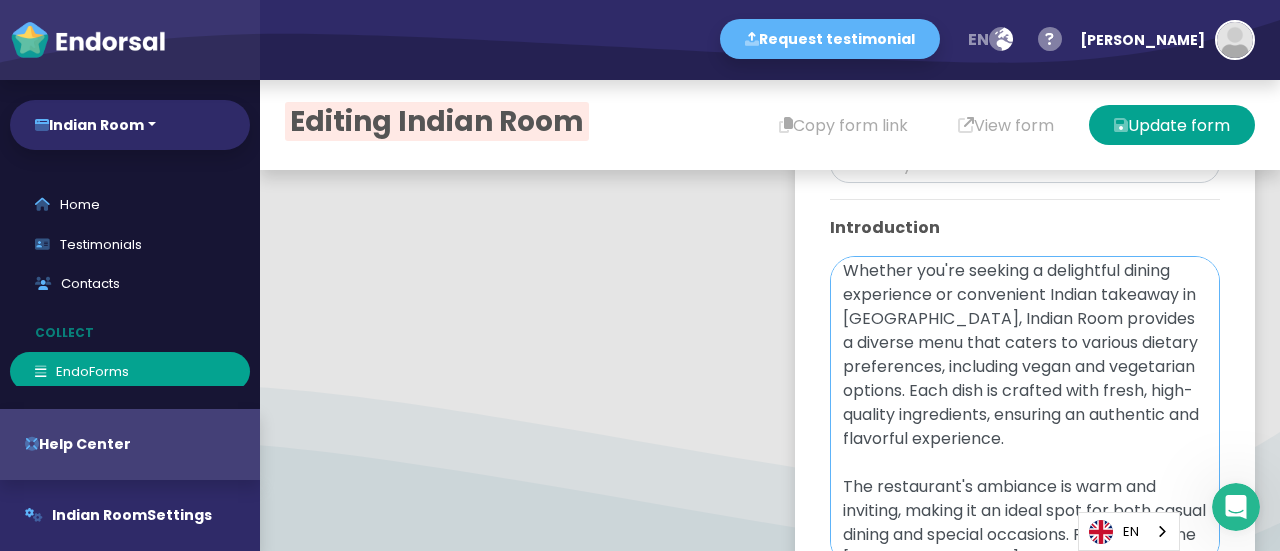 click on "Indian Room is a contemporary Indian restaurant nestled in [GEOGRAPHIC_DATA]’s vibrant [GEOGRAPHIC_DATA], offering a modern twist on traditional Indian cuisine. Whether you're seeking a delightful dining experience or convenient Indian takeaway in [GEOGRAPHIC_DATA], Indian Room provides a diverse menu that caters to various dietary preferences, including vegan and vegetarian options. Each dish is crafted with fresh, high-quality ingredients, ensuring an authentic and flavorful experience.
The restaurant's ambiance is warm and inviting, making it an ideal spot for both casual dining and special occasions. For those in the [GEOGRAPHIC_DATA] area, Indian Room offers convenient takeaway options, allowing you to enjoy their delectable dishes from the comfort of your home. With a focus on quality, taste, and customer satisfaction, Indian Room has become a go-to destination for Indian cuisine enthusiasts in [GEOGRAPHIC_DATA]." at bounding box center (1025, 411) 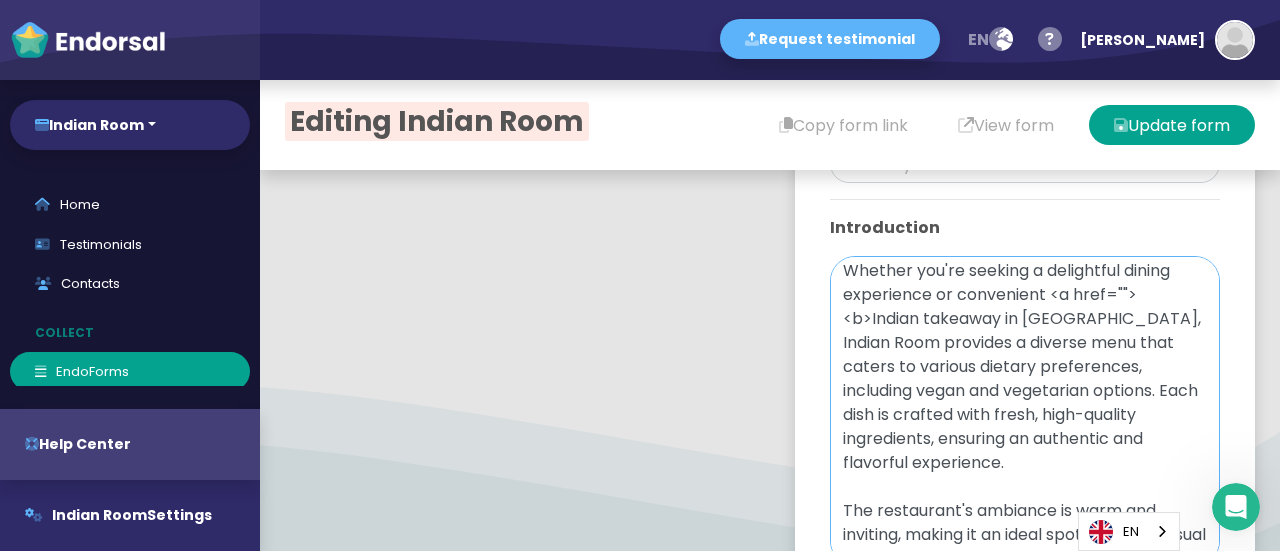 paste on "[URL][DOMAIN_NAME]" 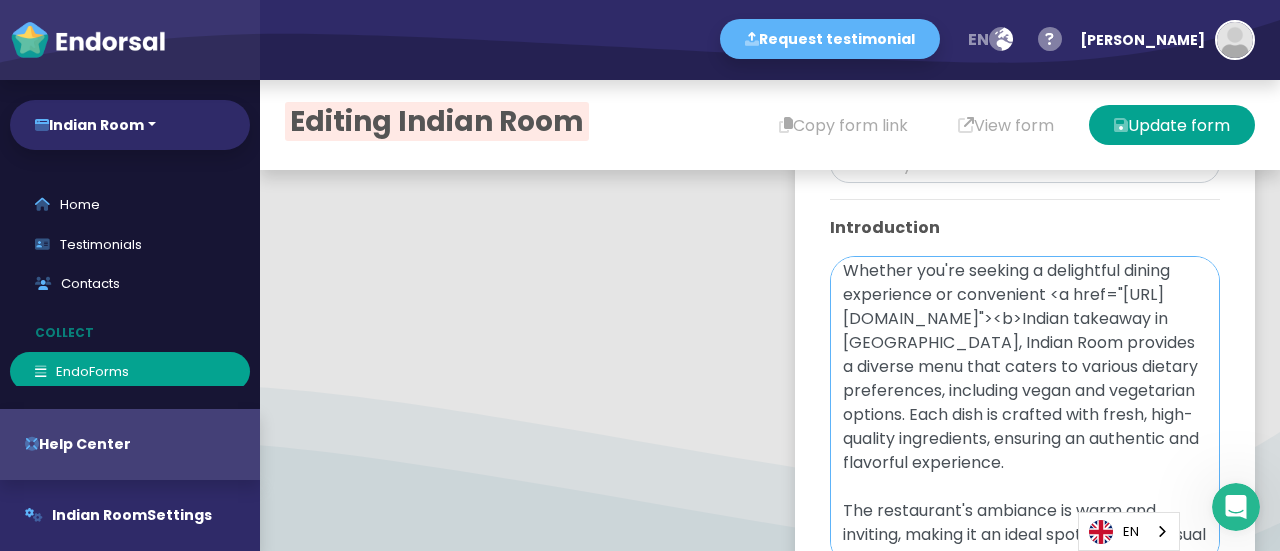 drag, startPoint x: 1118, startPoint y: 372, endPoint x: 1092, endPoint y: 419, distance: 53.712196 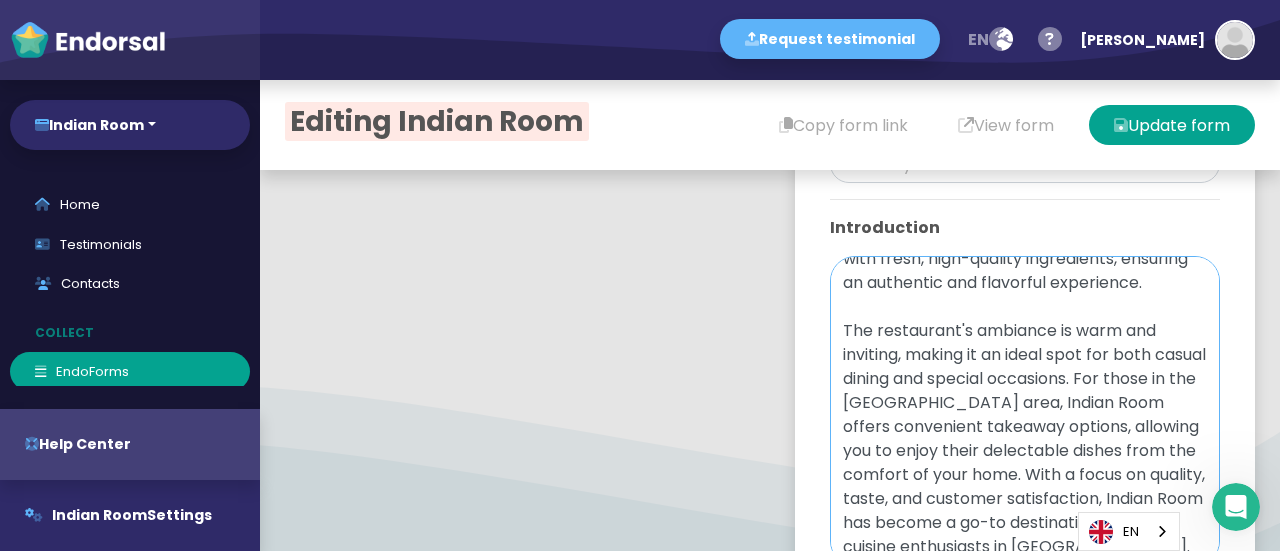 scroll, scrollTop: 0, scrollLeft: 0, axis: both 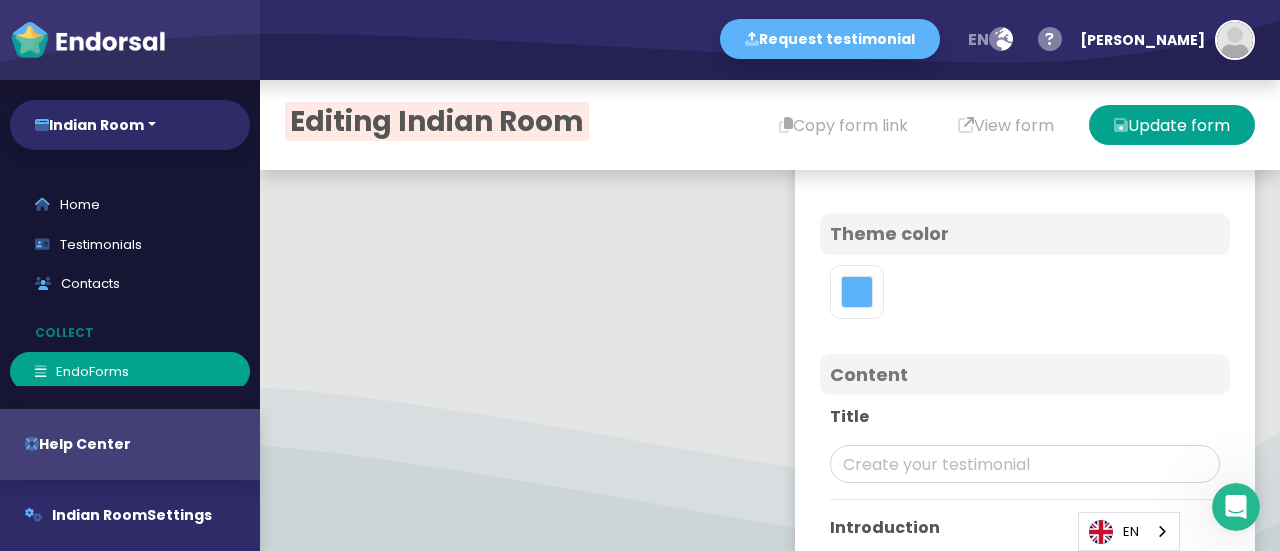 type on "Indian Room is a contemporary Indian restaurant nestled in [GEOGRAPHIC_DATA]’s vibrant [GEOGRAPHIC_DATA], offering a modern twist on traditional Indian cuisine. Whether you're seeking a delightful dining experience or convenient <a href="[URL][DOMAIN_NAME]"><b>Indian takeaway in [GEOGRAPHIC_DATA]</b></a>, Indian Room provides a diverse menu that caters to various dietary preferences, including vegan and vegetarian options. Each dish is crafted with fresh, high-quality ingredients, ensuring an authentic and flavorful experience.
The restaurant's ambiance is warm and inviting, making it an ideal spot for both casual dining and special occasions. For those in the [GEOGRAPHIC_DATA] area, Indian Room offers convenient takeaway options, allowing you to enjoy their delectable dishes from the comfort of your home. With a focus on quality, taste, and customer satisfaction, Indian Room has become a go-to destination for Indian cuisine enthusiasts in [GEOGRAPHIC_DATA]." 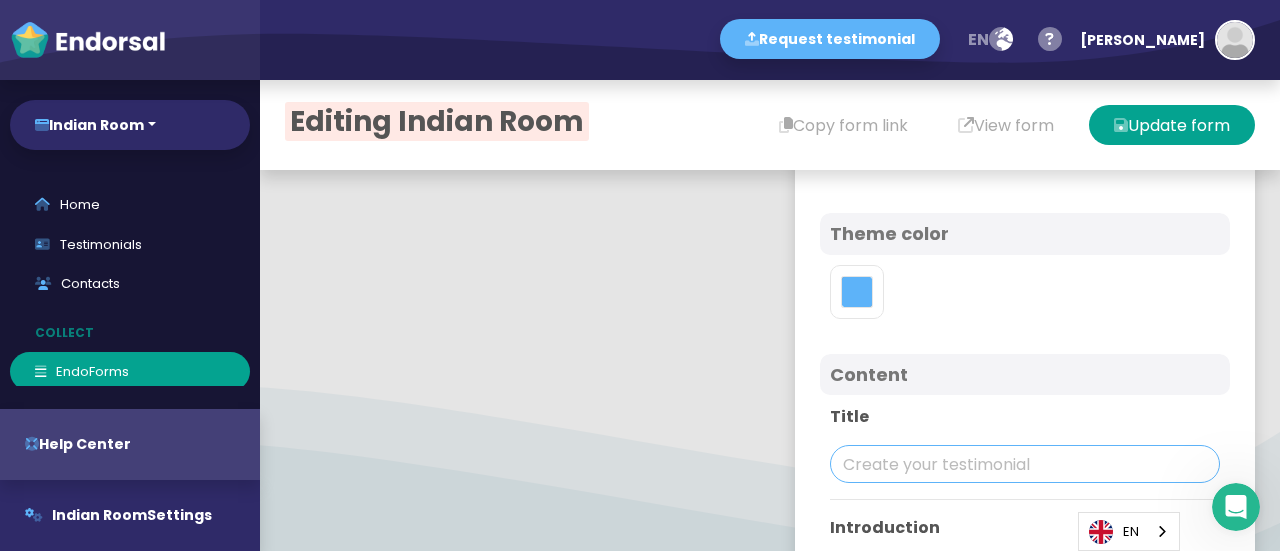 click at bounding box center [1025, 464] 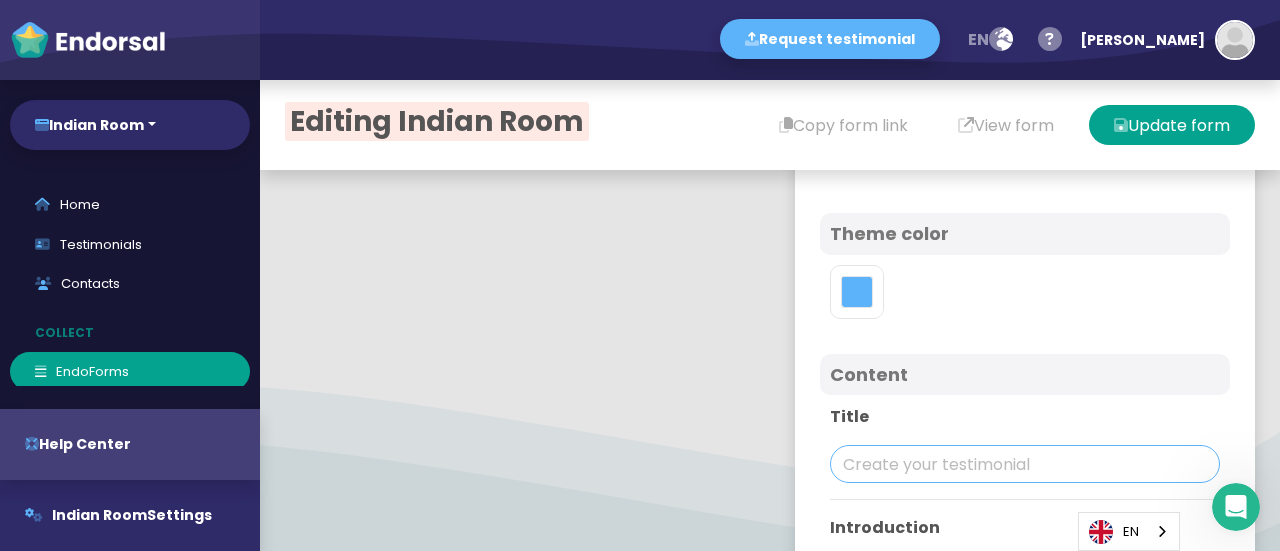 paste on "Indian Room" 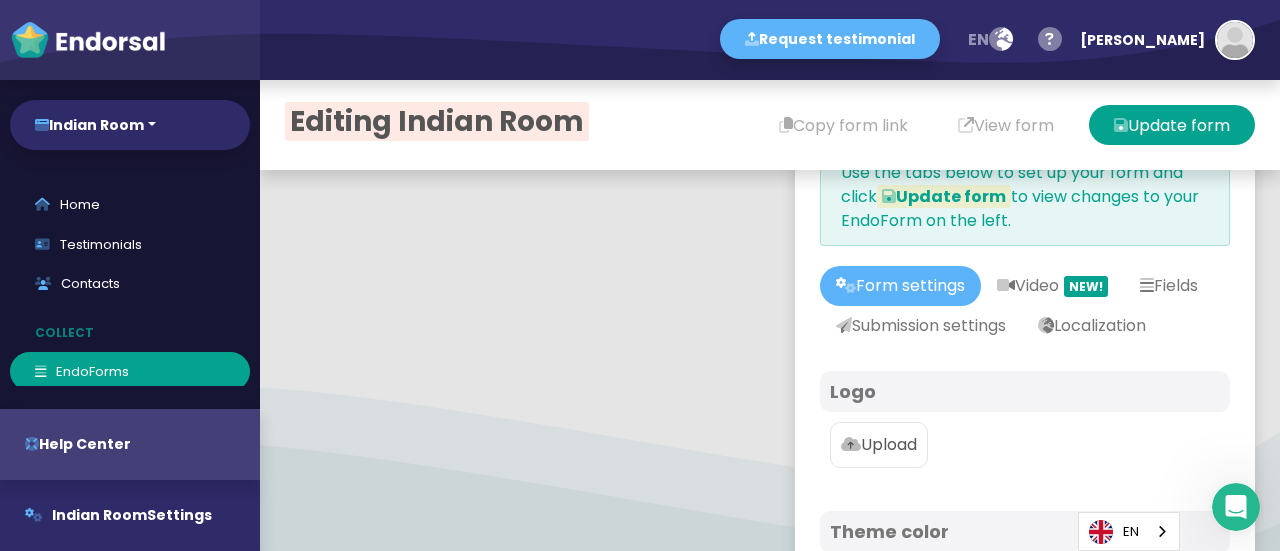 scroll, scrollTop: 200, scrollLeft: 0, axis: vertical 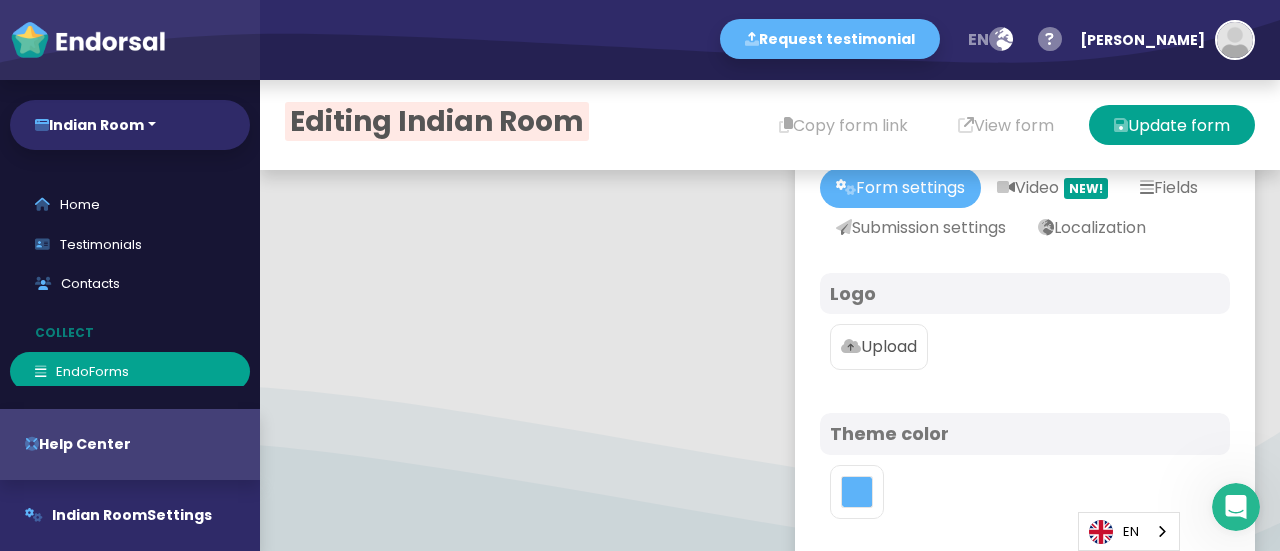 type on "Indian Room" 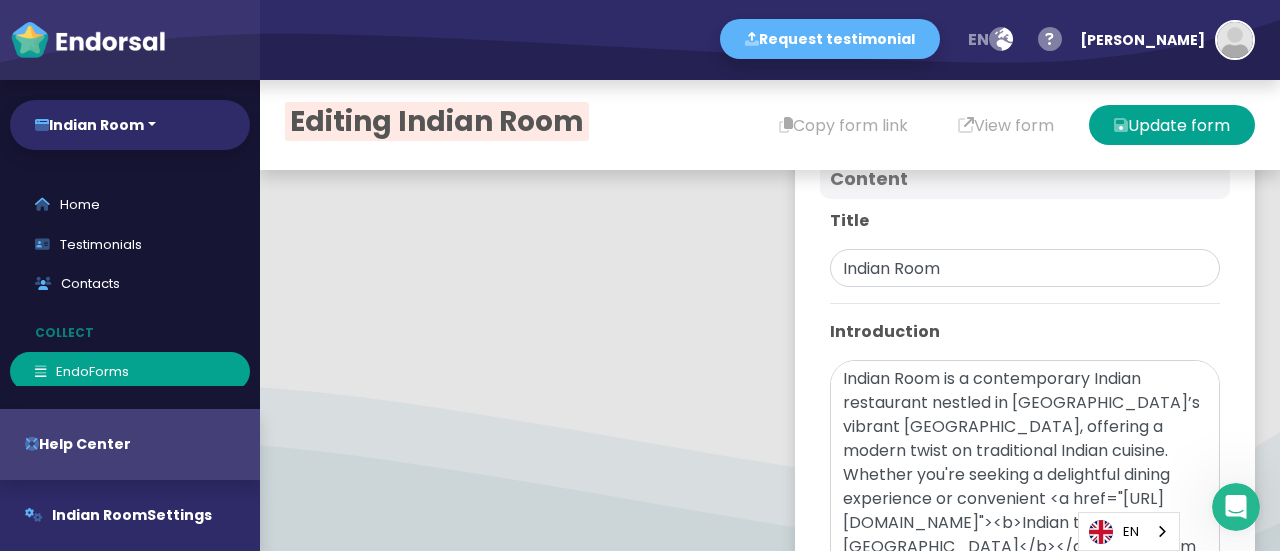 scroll, scrollTop: 1100, scrollLeft: 0, axis: vertical 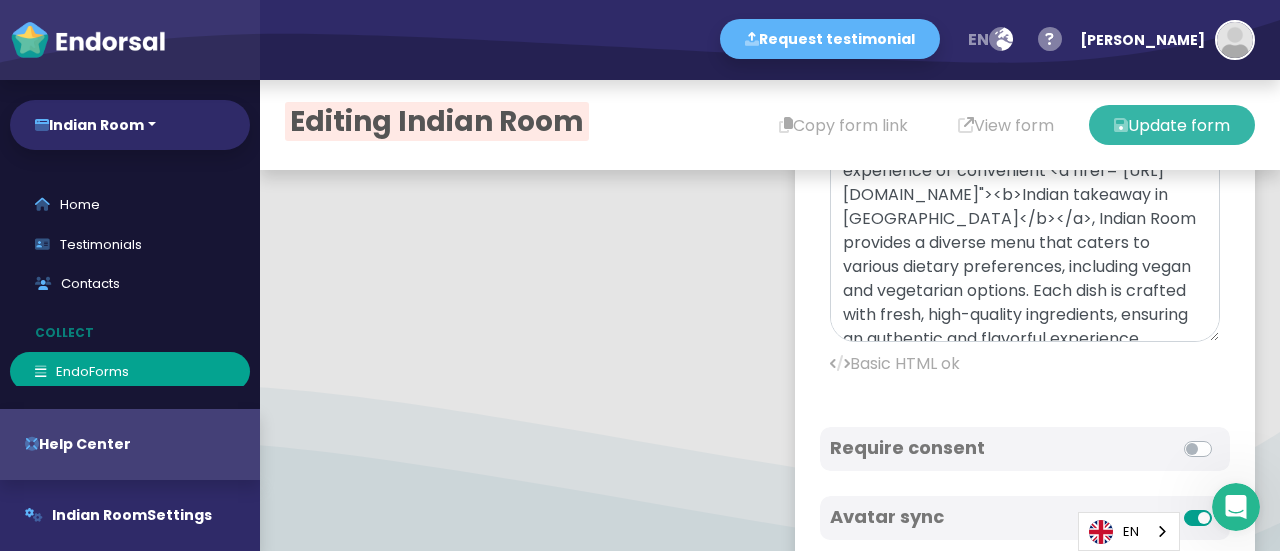 click on "Update form" at bounding box center [1172, 125] 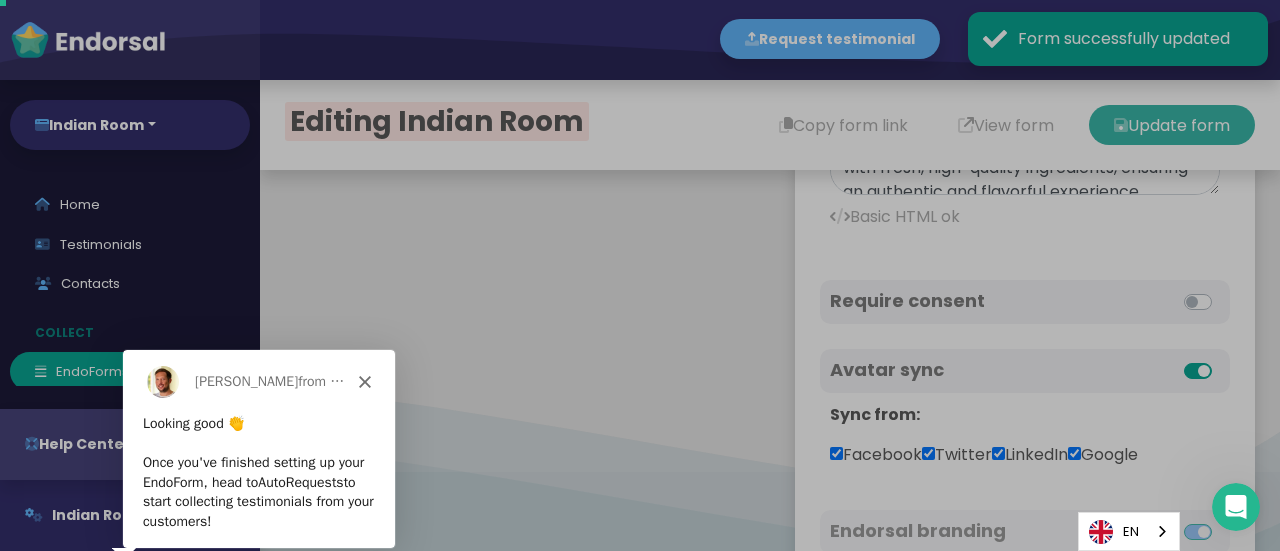 scroll, scrollTop: 0, scrollLeft: 0, axis: both 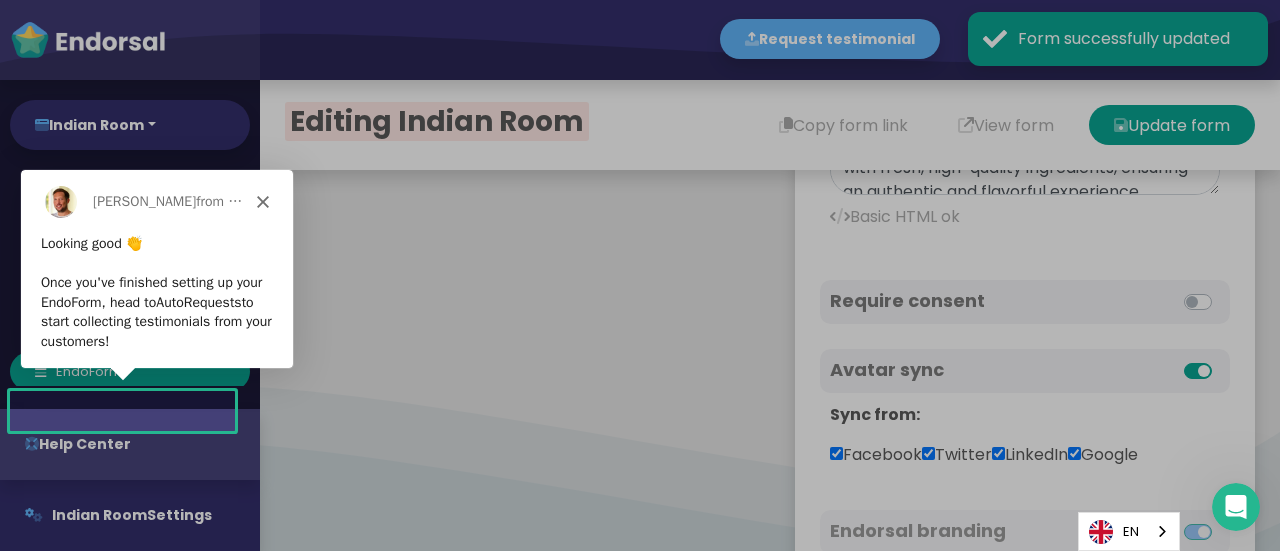 click on "[PERSON_NAME]  from [DOMAIN_NAME]" at bounding box center [156, 200] 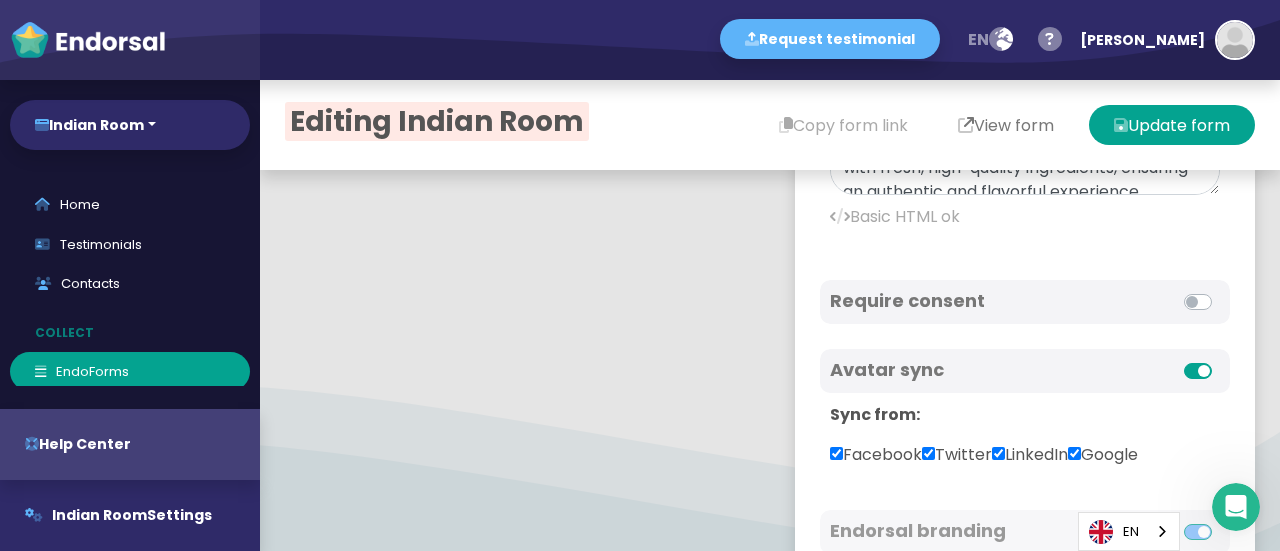 click on "View form" at bounding box center (1006, 125) 